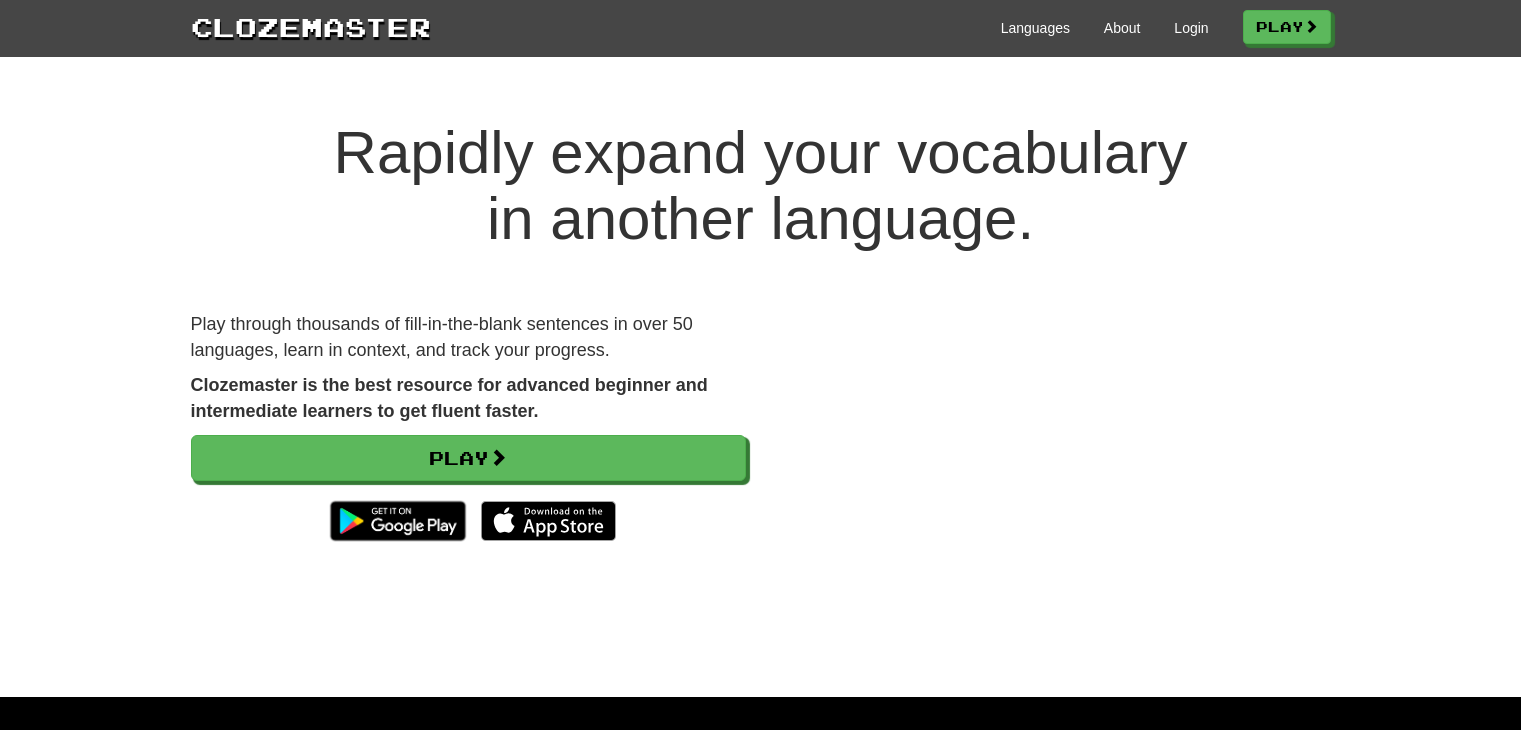 scroll, scrollTop: 0, scrollLeft: 0, axis: both 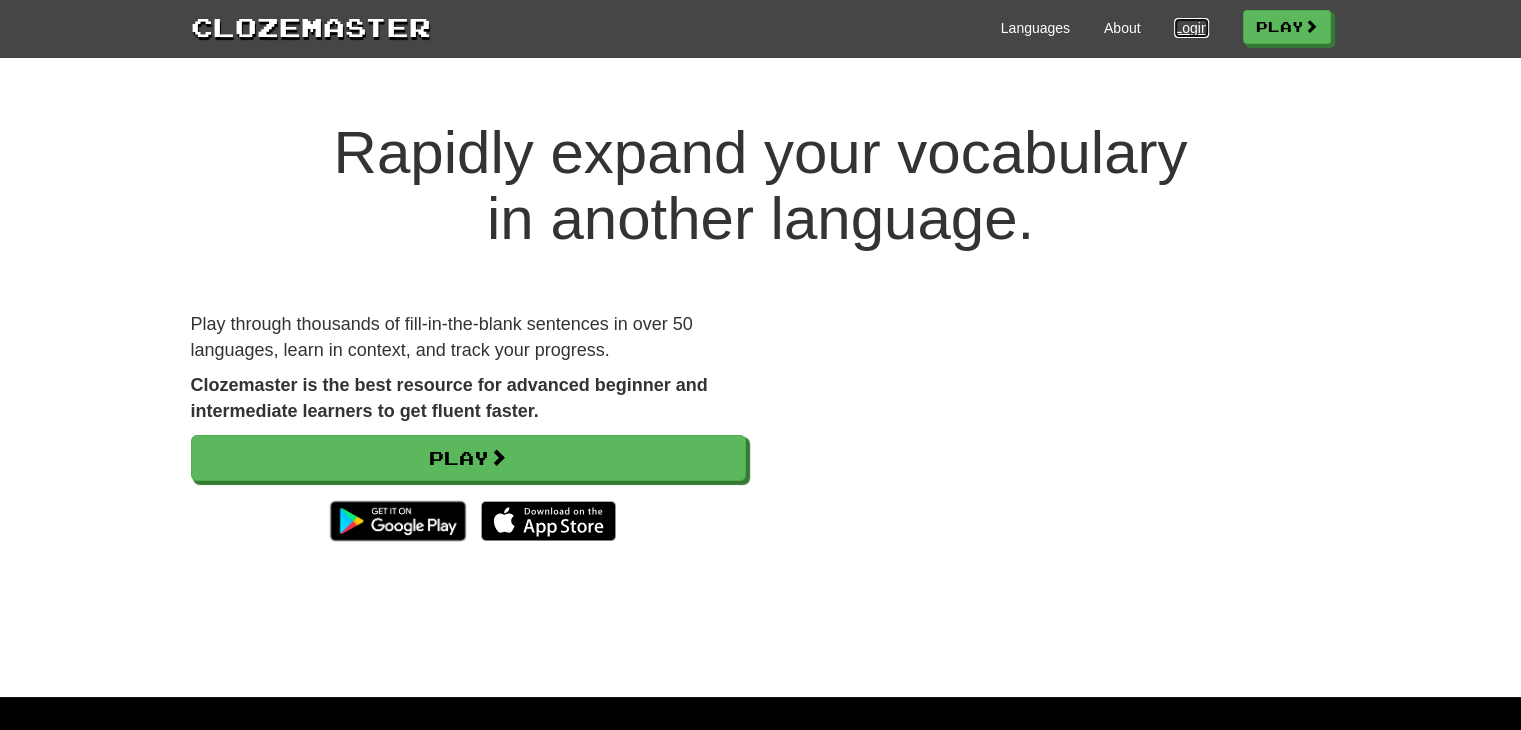 click on "Login" at bounding box center (1191, 28) 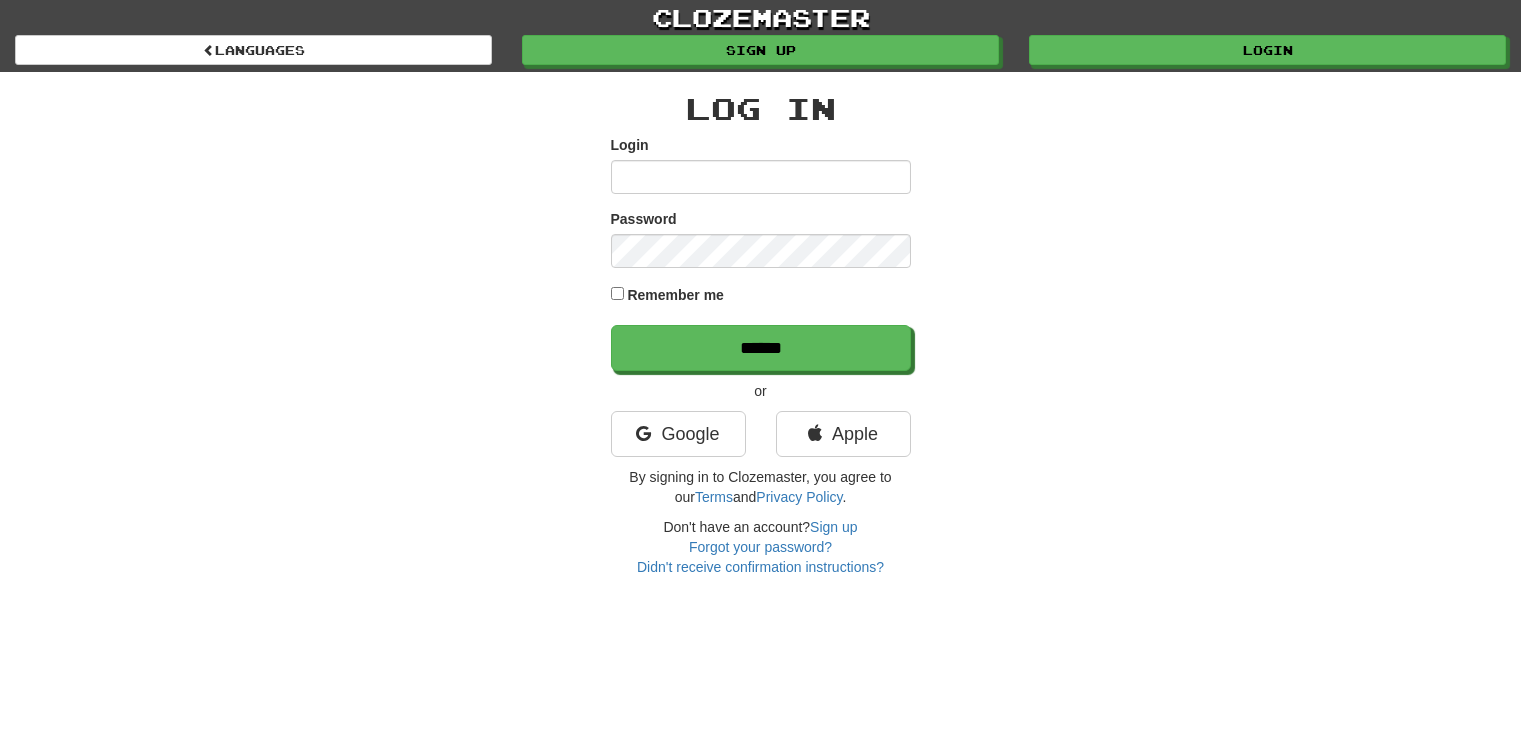 scroll, scrollTop: 0, scrollLeft: 0, axis: both 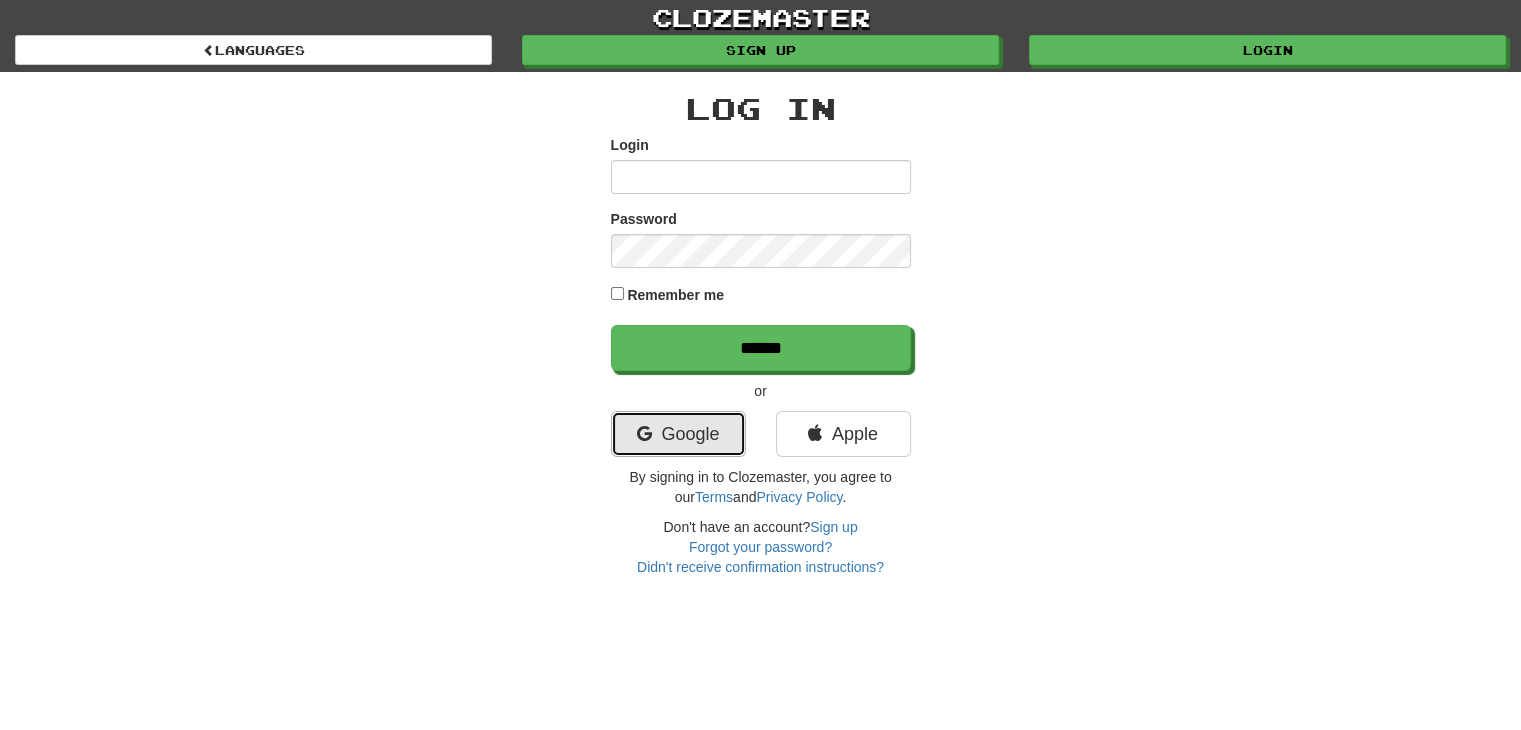 click on "Google" at bounding box center (678, 434) 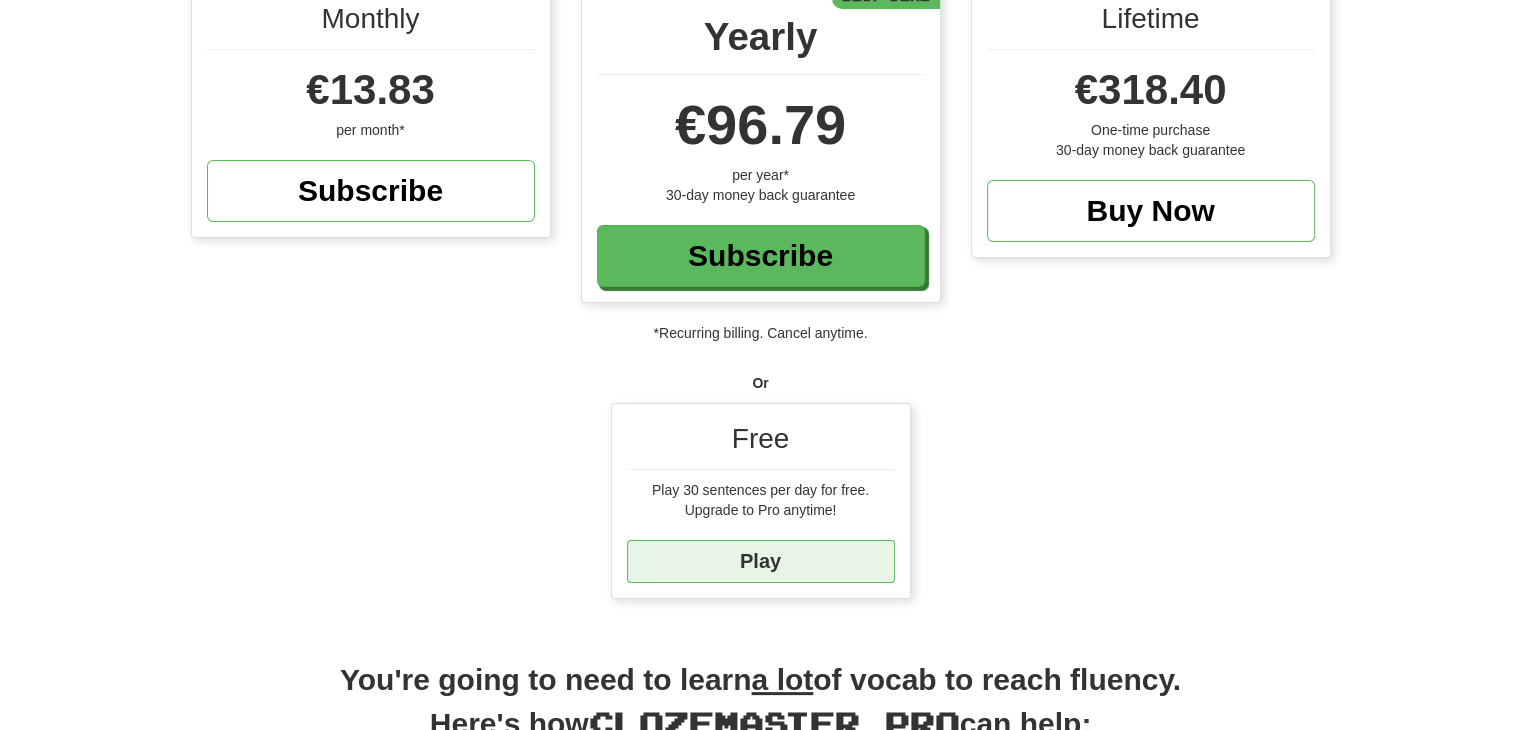 scroll, scrollTop: 286, scrollLeft: 0, axis: vertical 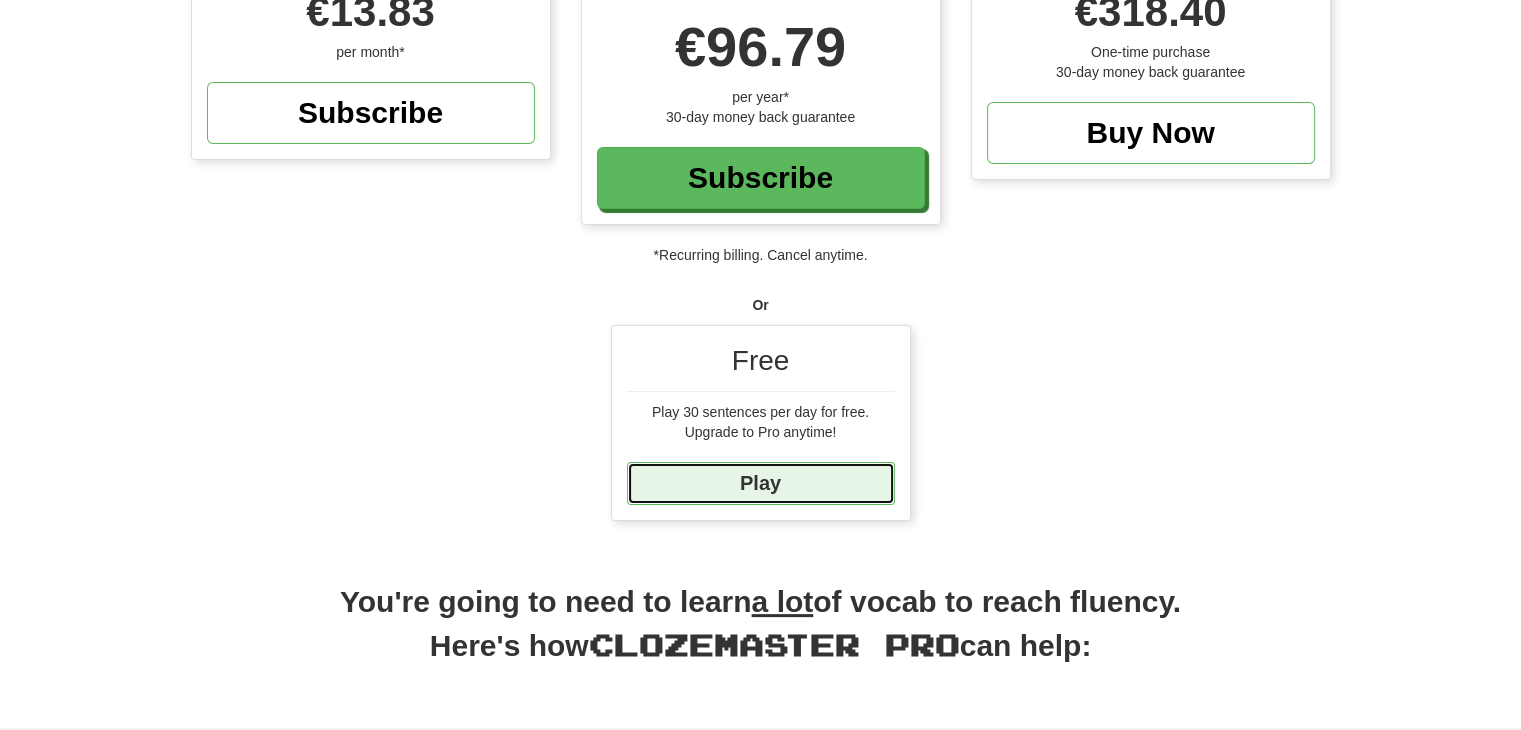 click on "Play" at bounding box center (761, 483) 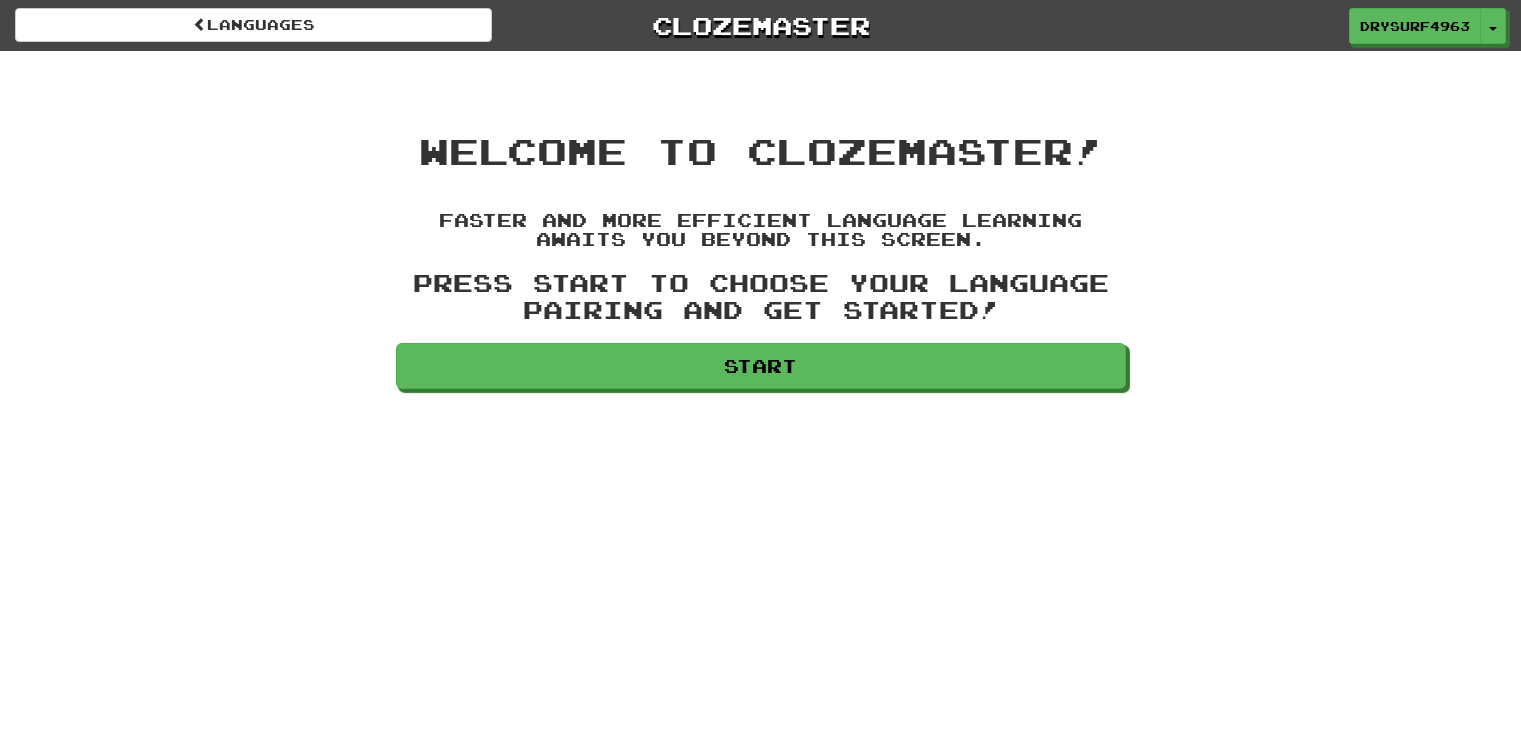 scroll, scrollTop: 0, scrollLeft: 0, axis: both 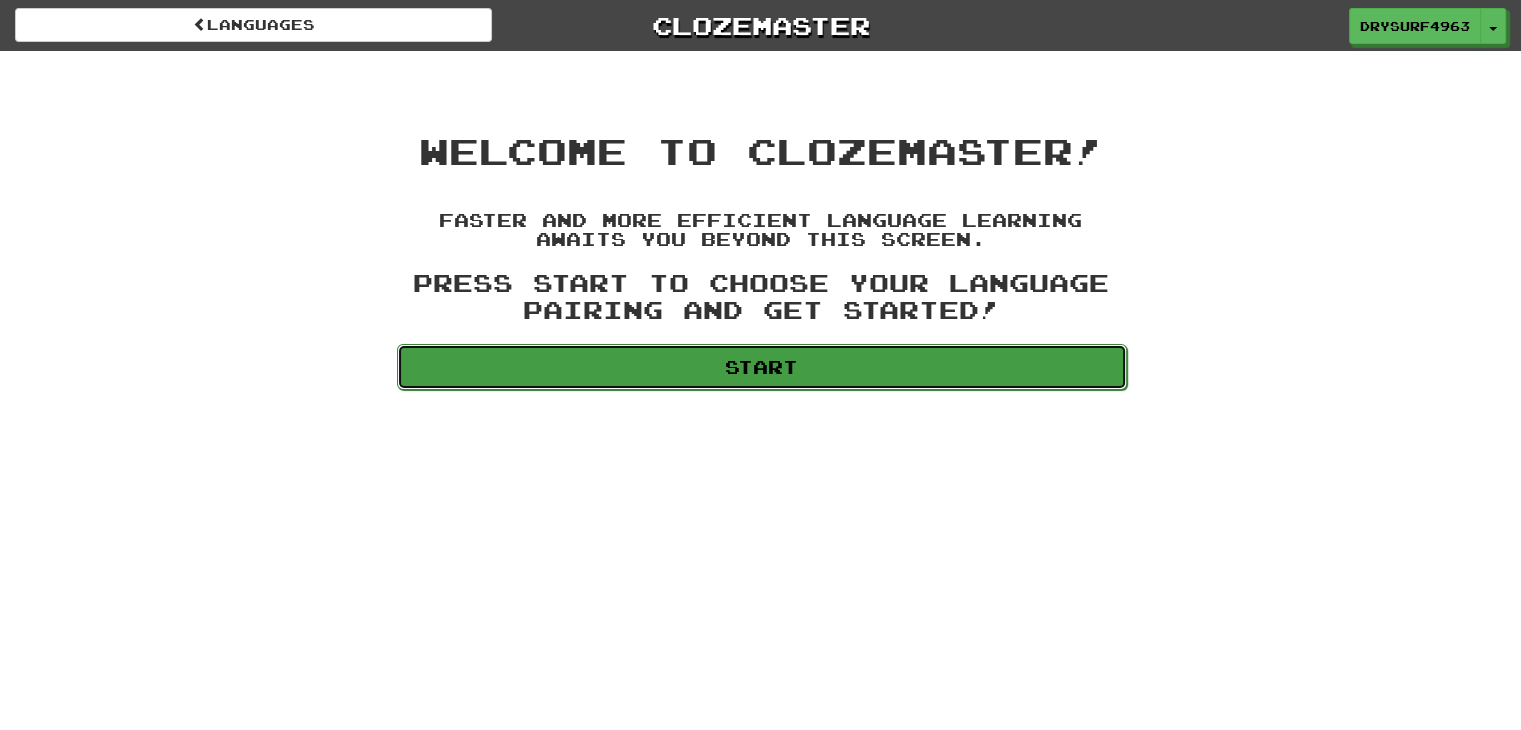 click on "Start" at bounding box center (762, 367) 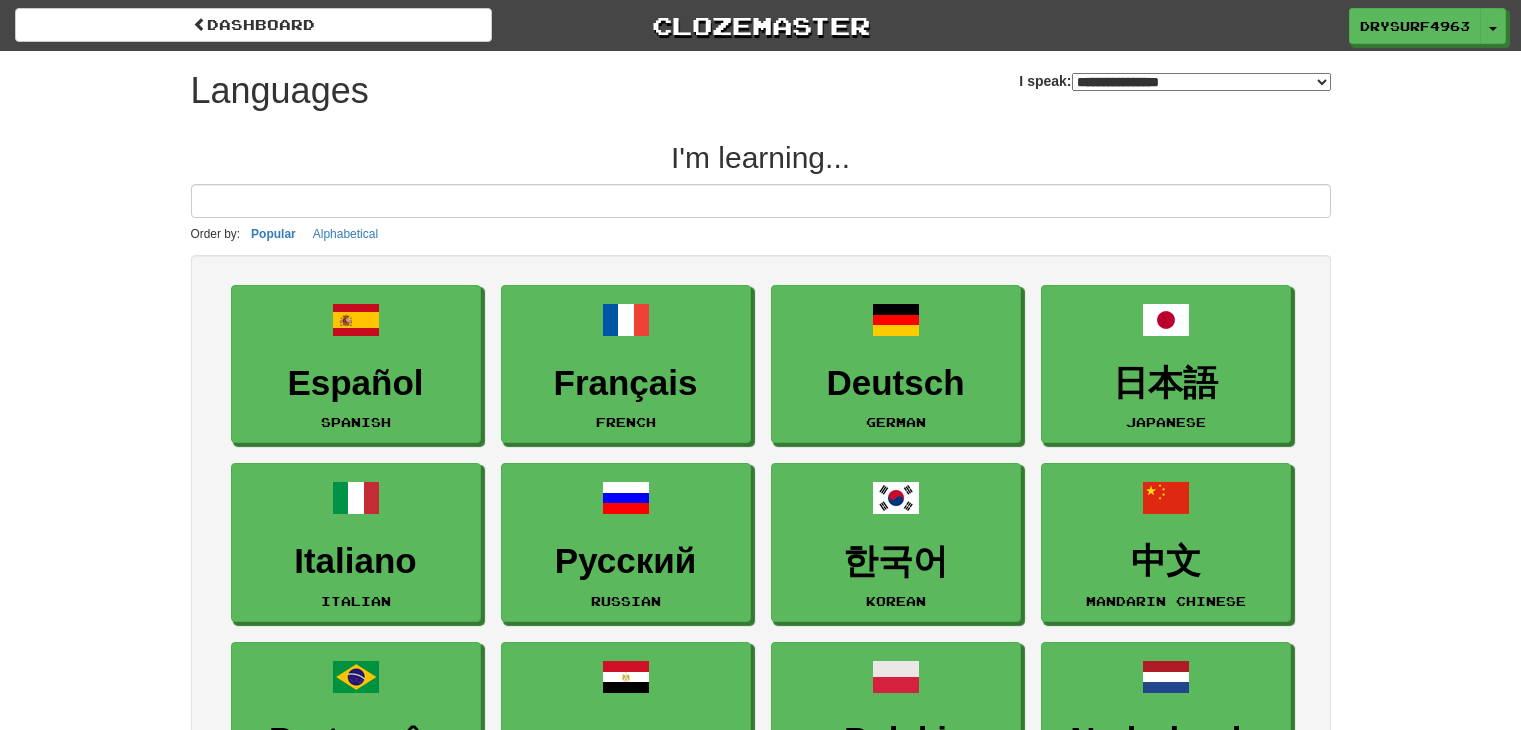 select on "*******" 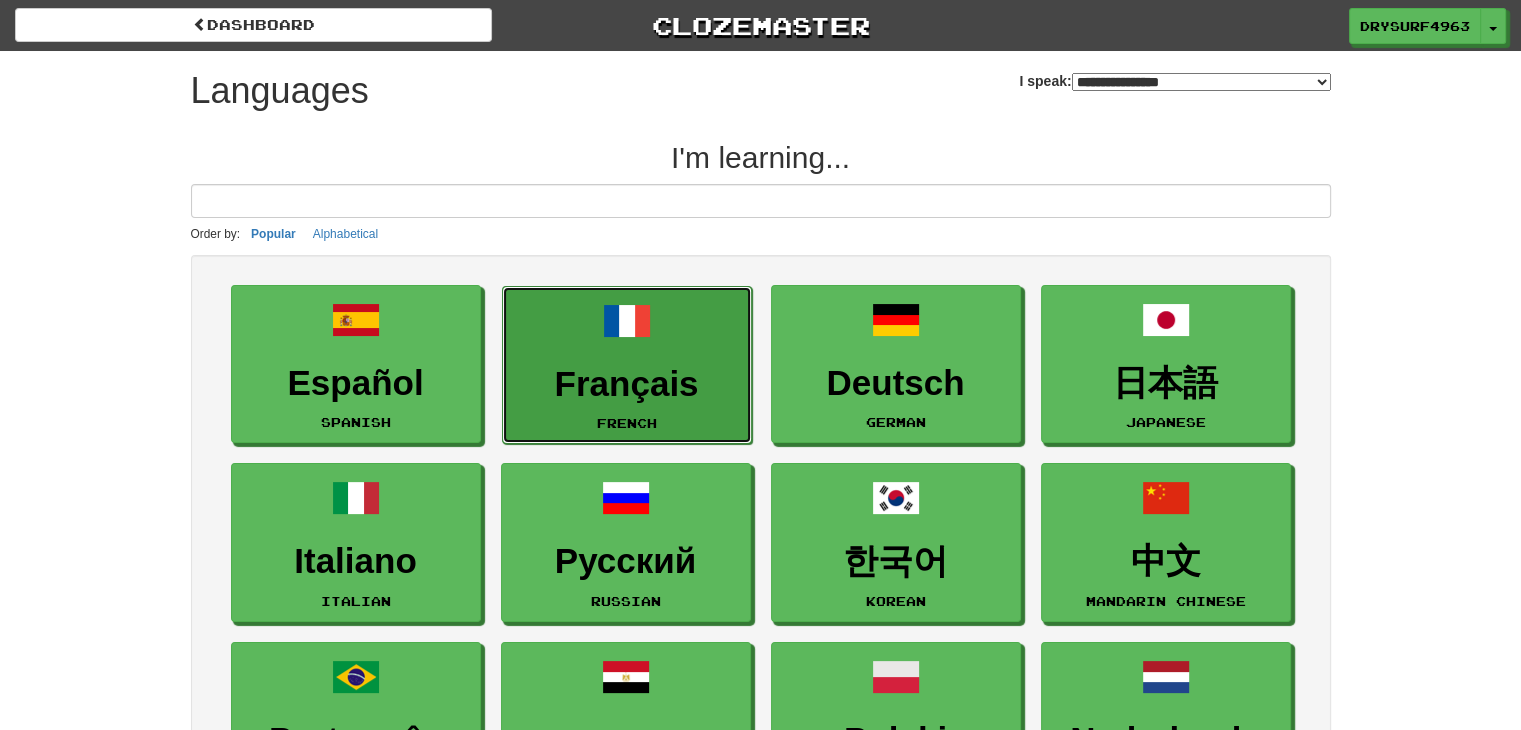 click on "Français French" at bounding box center [627, 365] 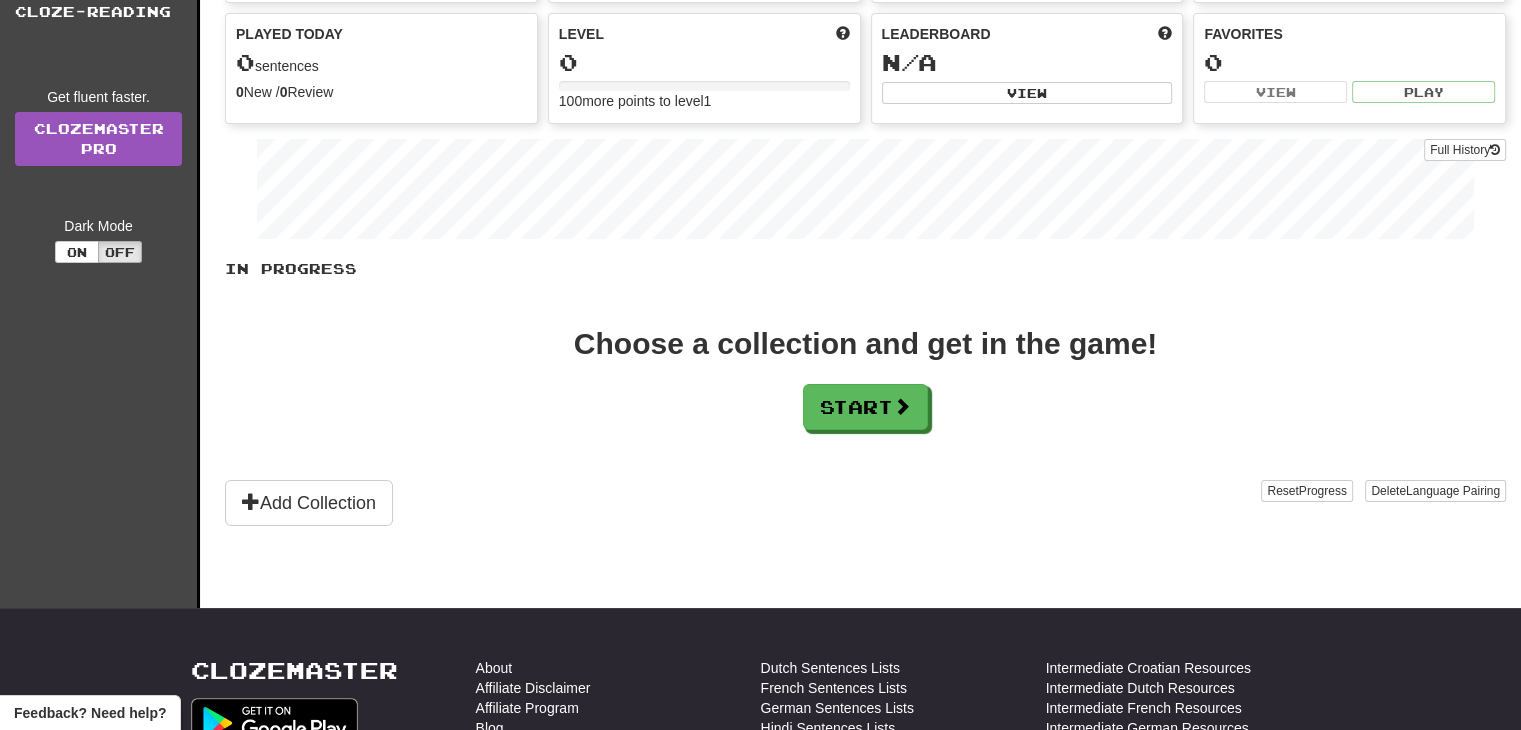 scroll, scrollTop: 176, scrollLeft: 0, axis: vertical 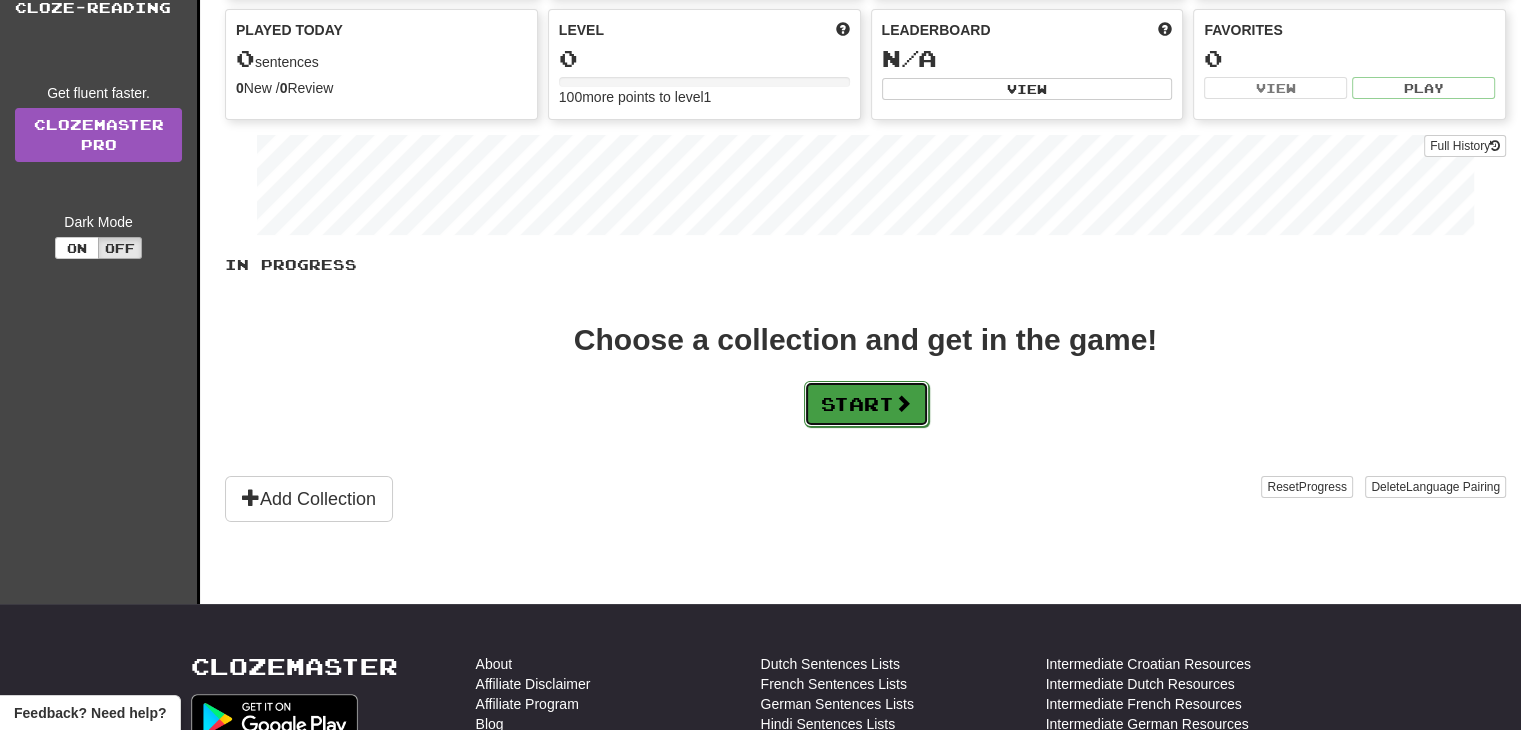 click on "Start" at bounding box center (866, 404) 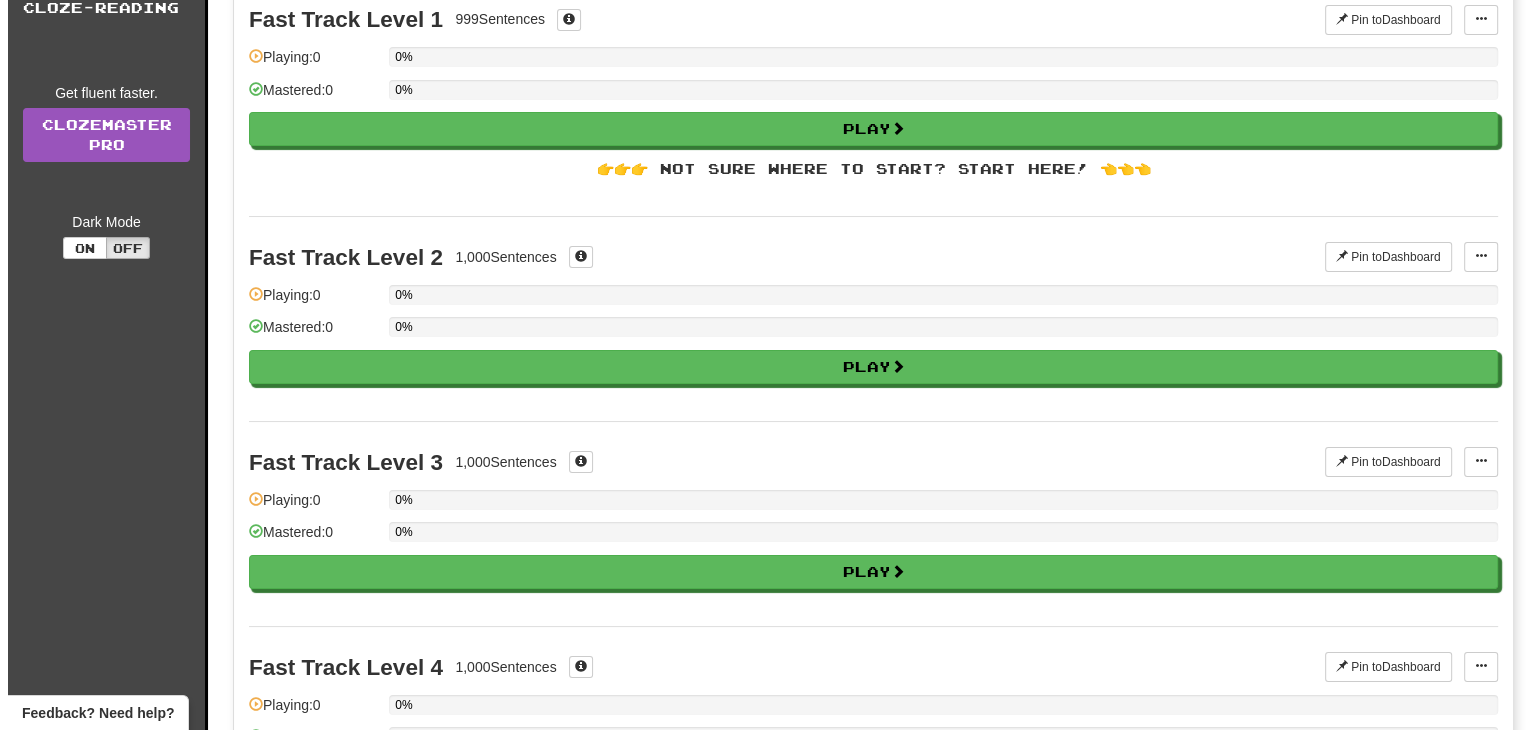scroll, scrollTop: 0, scrollLeft: 0, axis: both 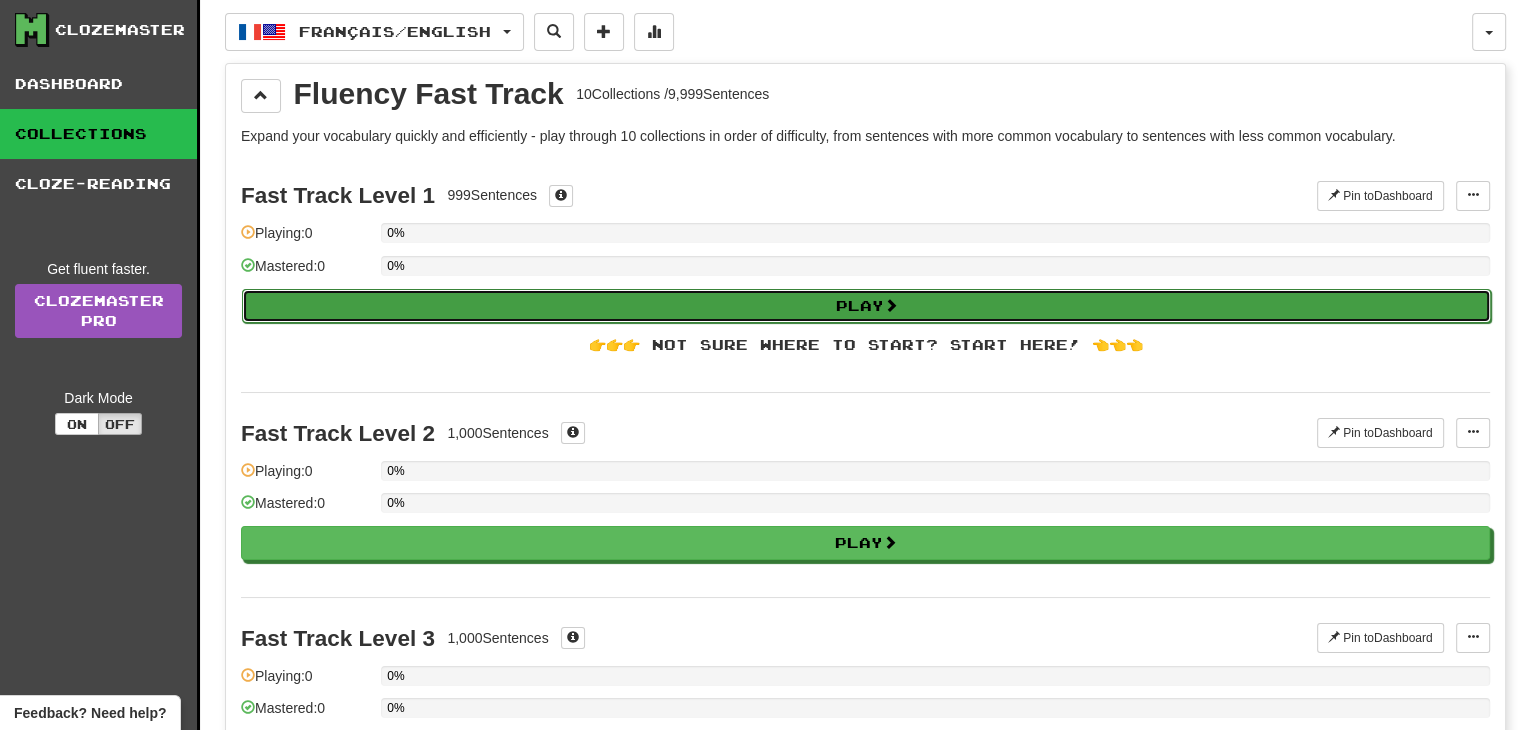 click on "Play" at bounding box center [866, 306] 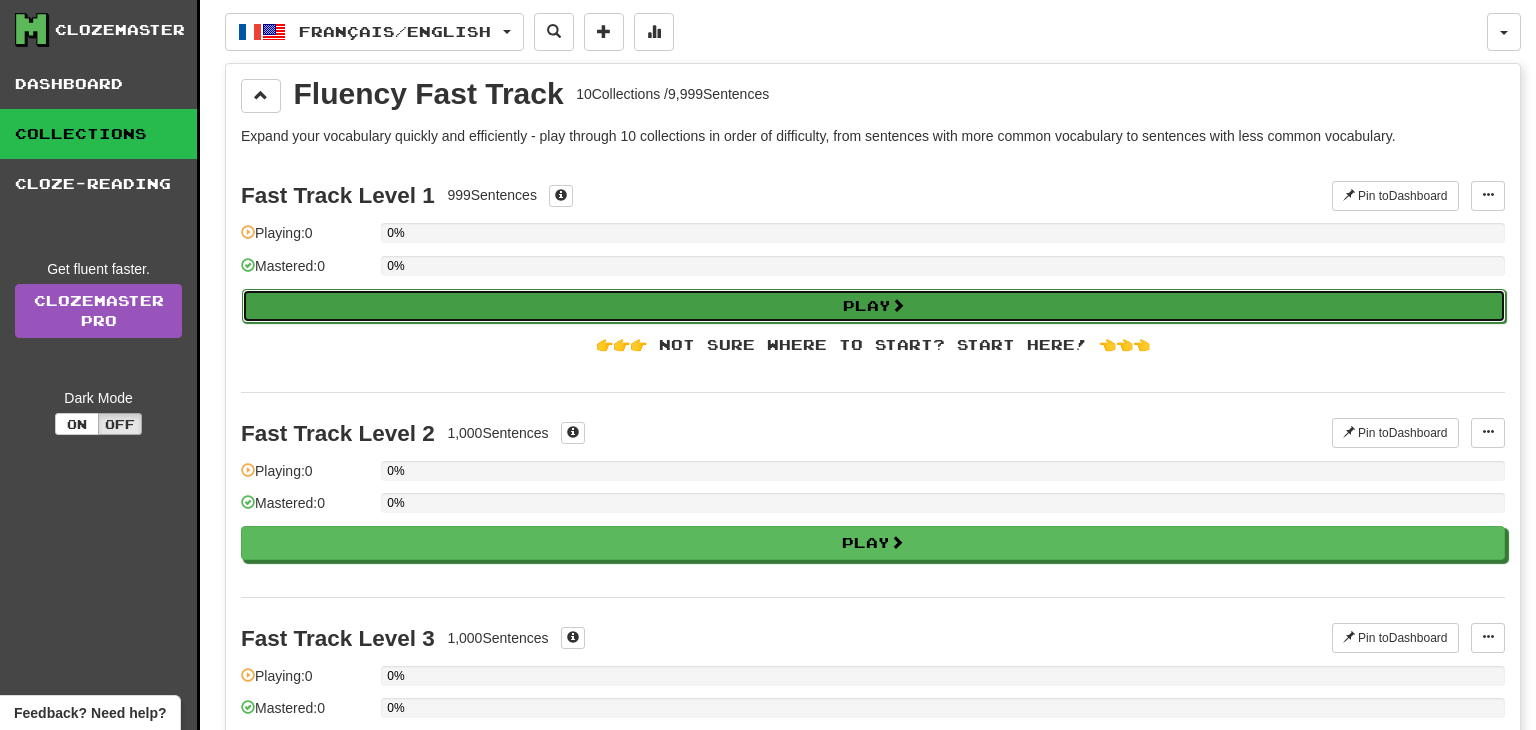 select on "**" 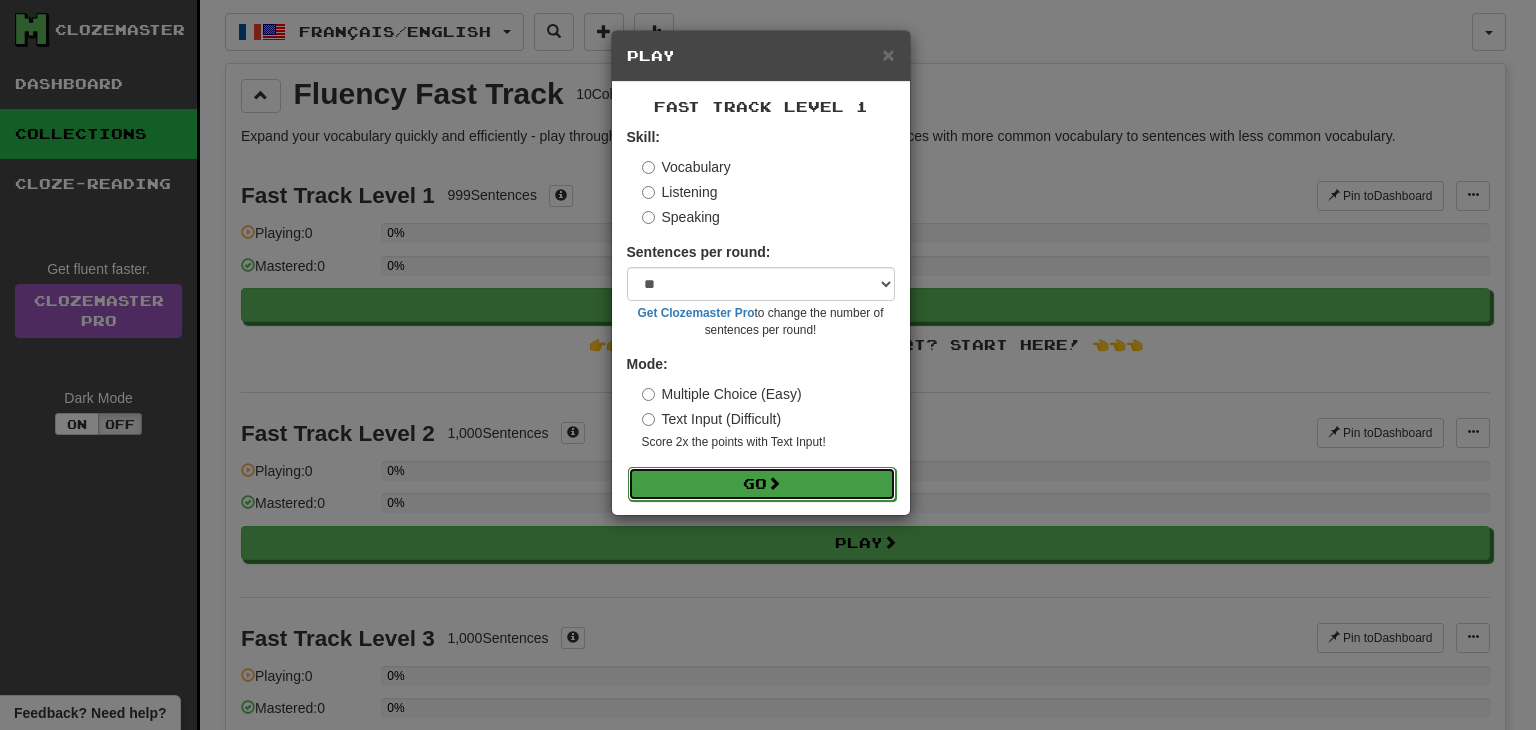 click on "Go" at bounding box center [762, 484] 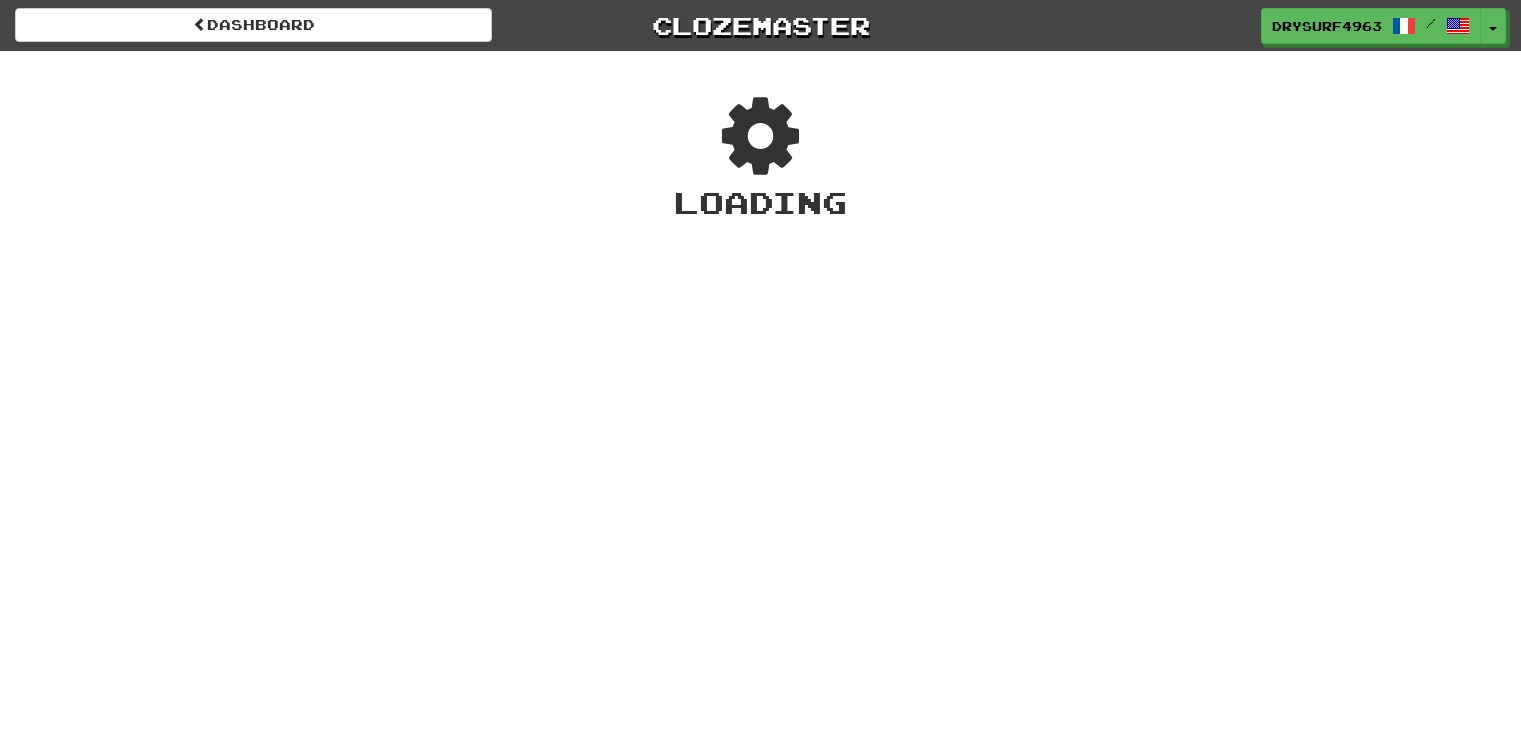 scroll, scrollTop: 0, scrollLeft: 0, axis: both 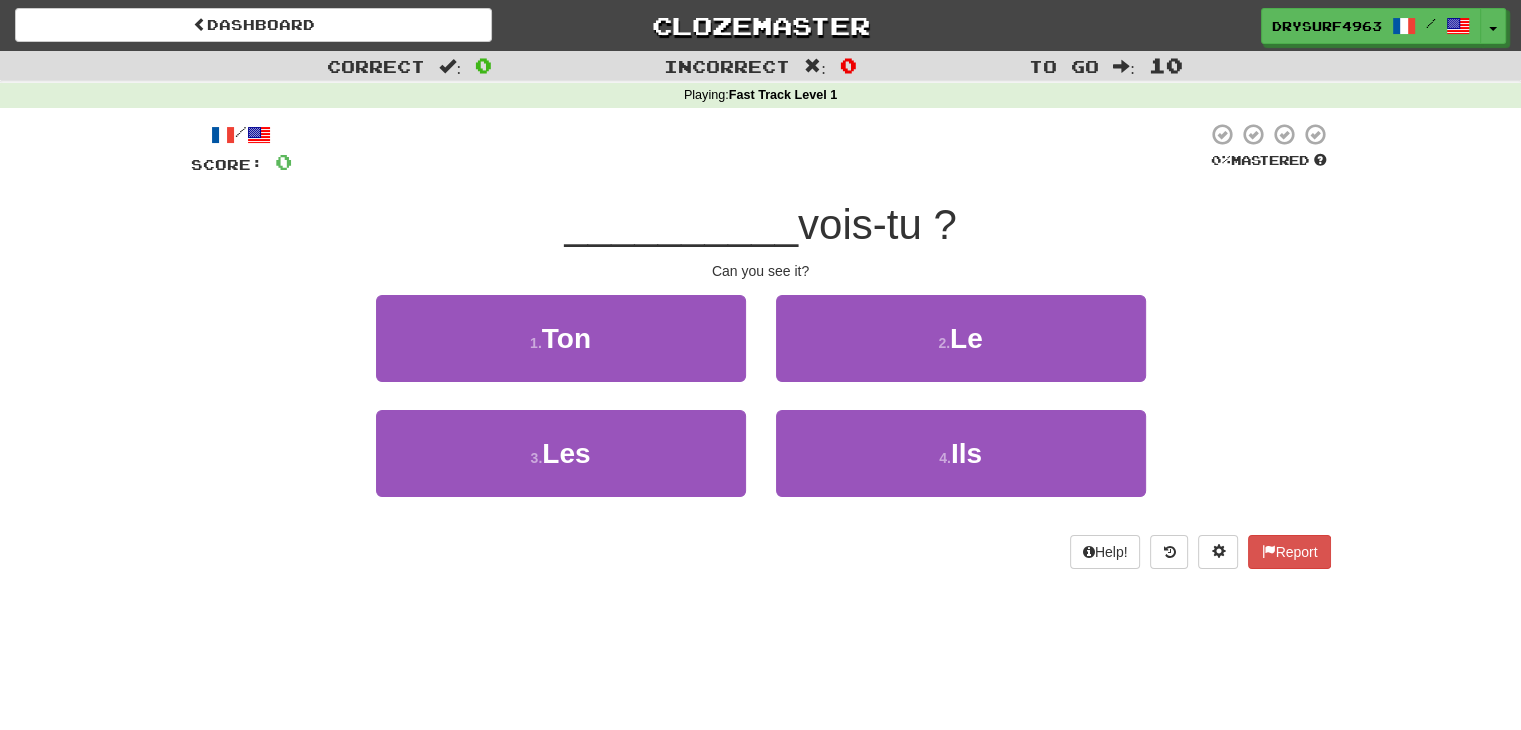 click on "__________" at bounding box center [681, 224] 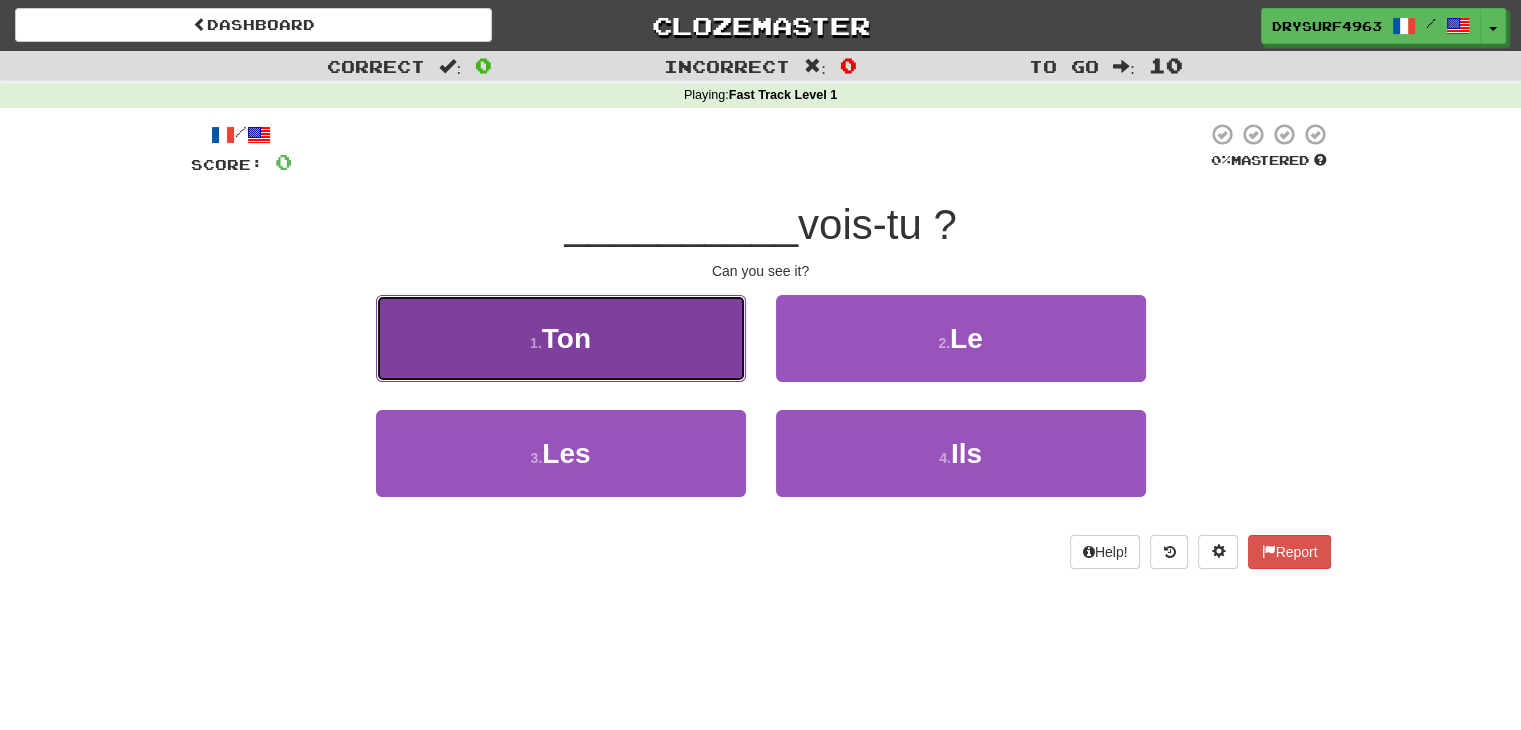 click on "1 .  Ton" at bounding box center [561, 338] 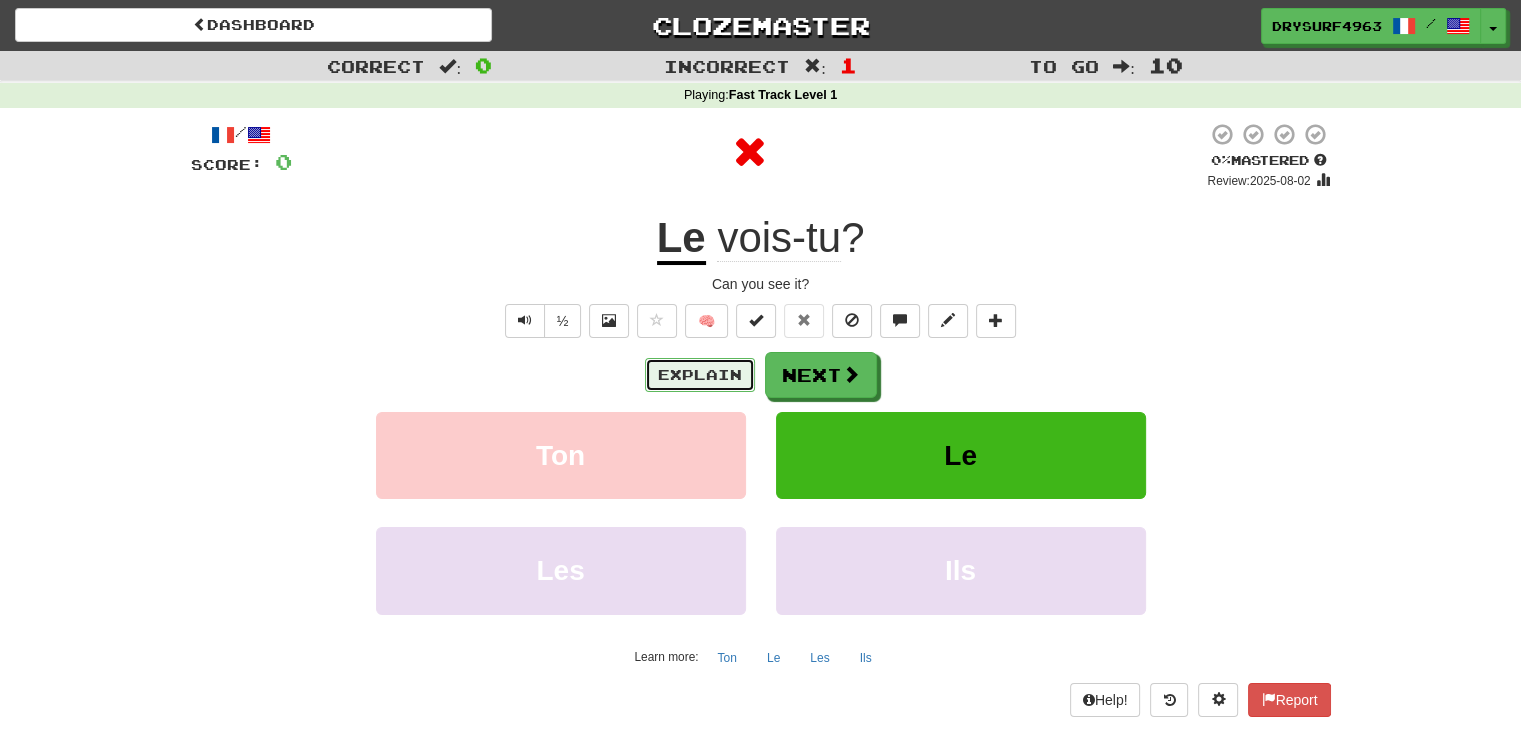 click on "Explain" at bounding box center (700, 375) 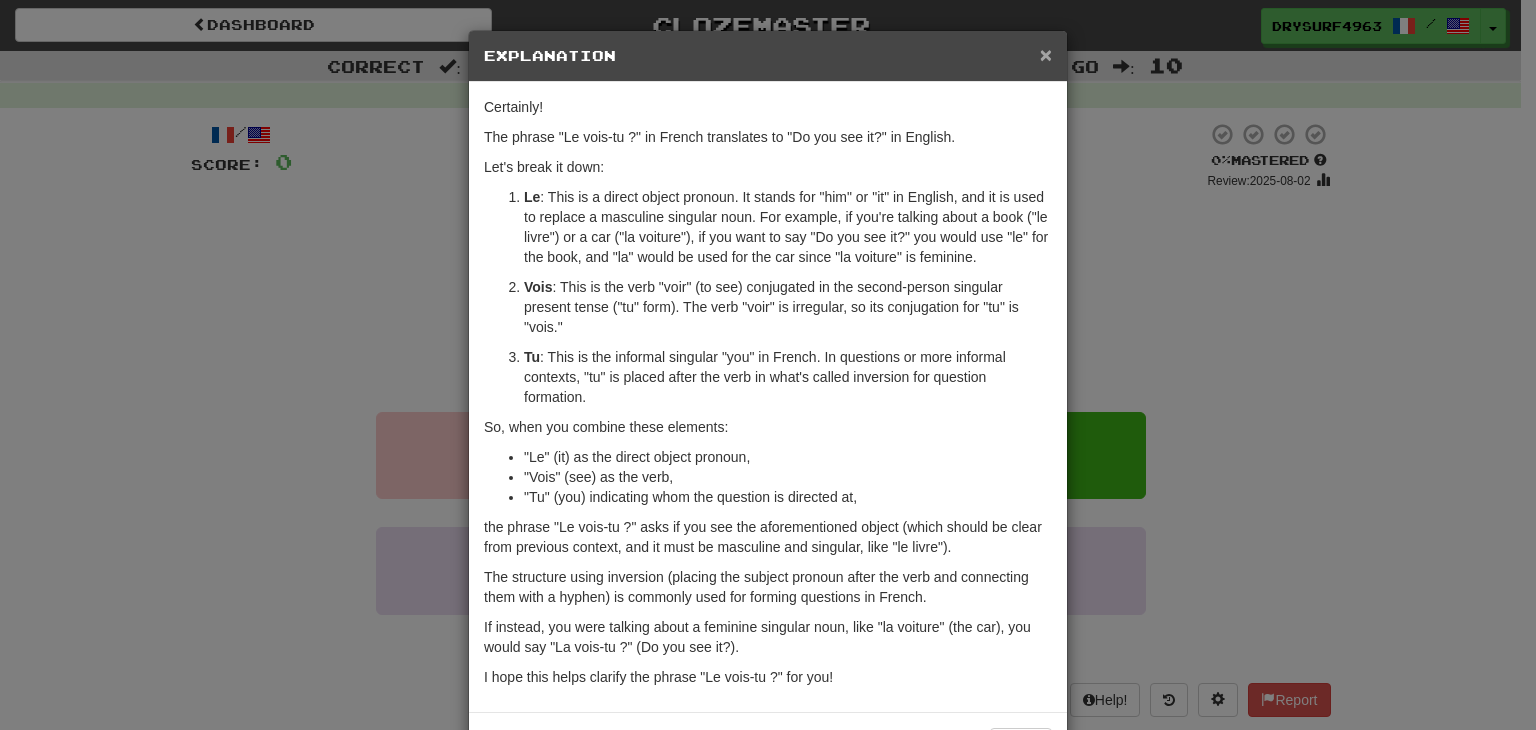click on "×" at bounding box center [1046, 54] 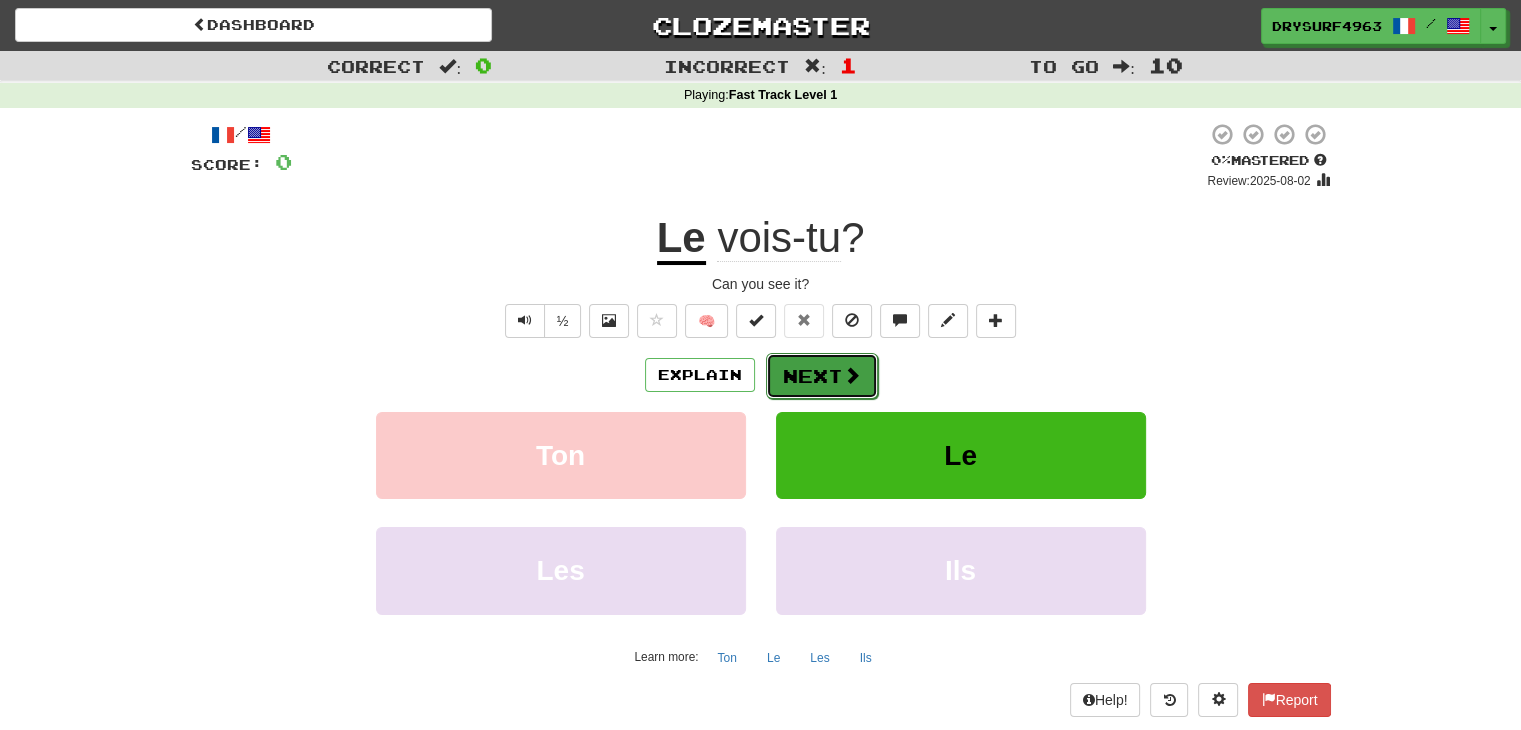 click at bounding box center [852, 375] 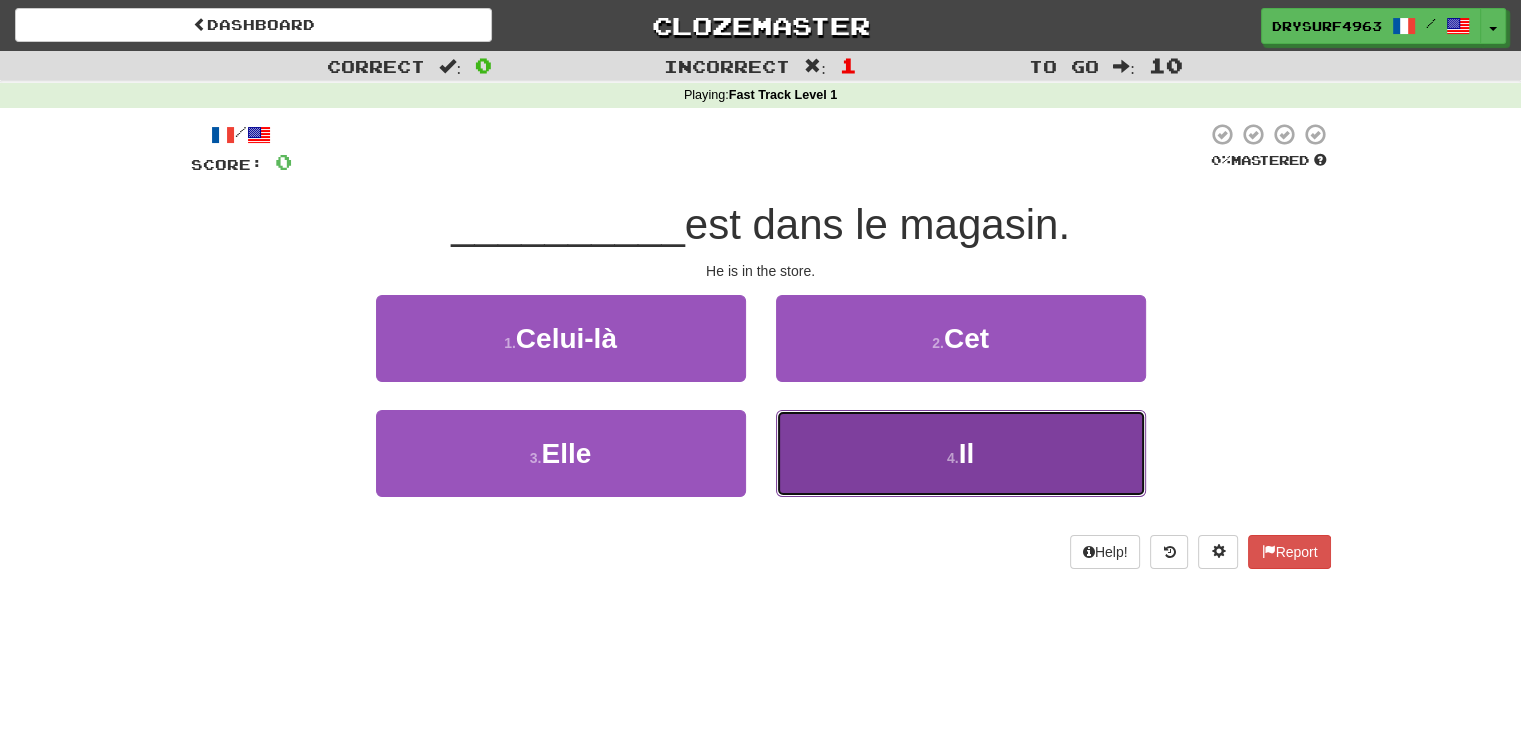 click on "4 .  Il" at bounding box center (961, 453) 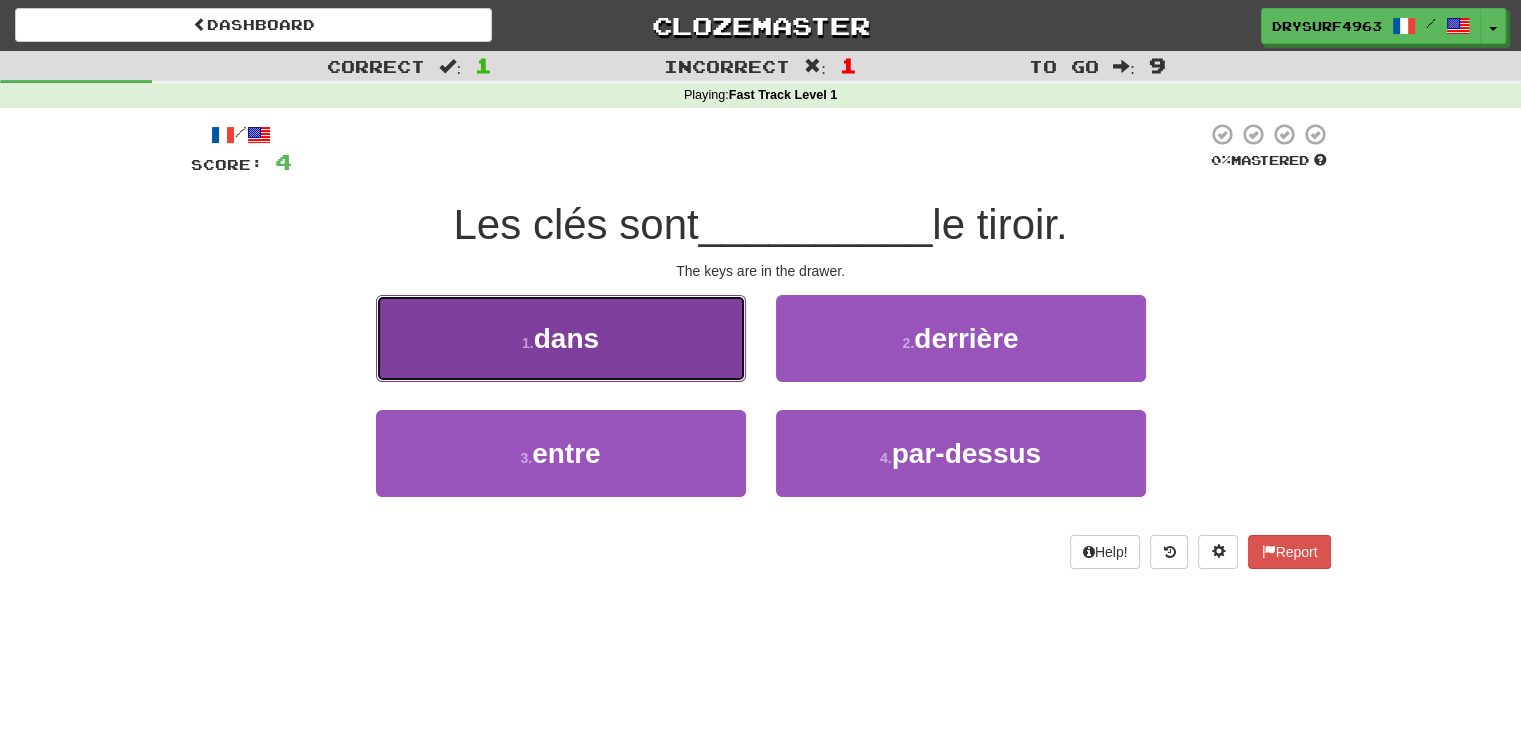 click on "1 .  dans" at bounding box center (561, 338) 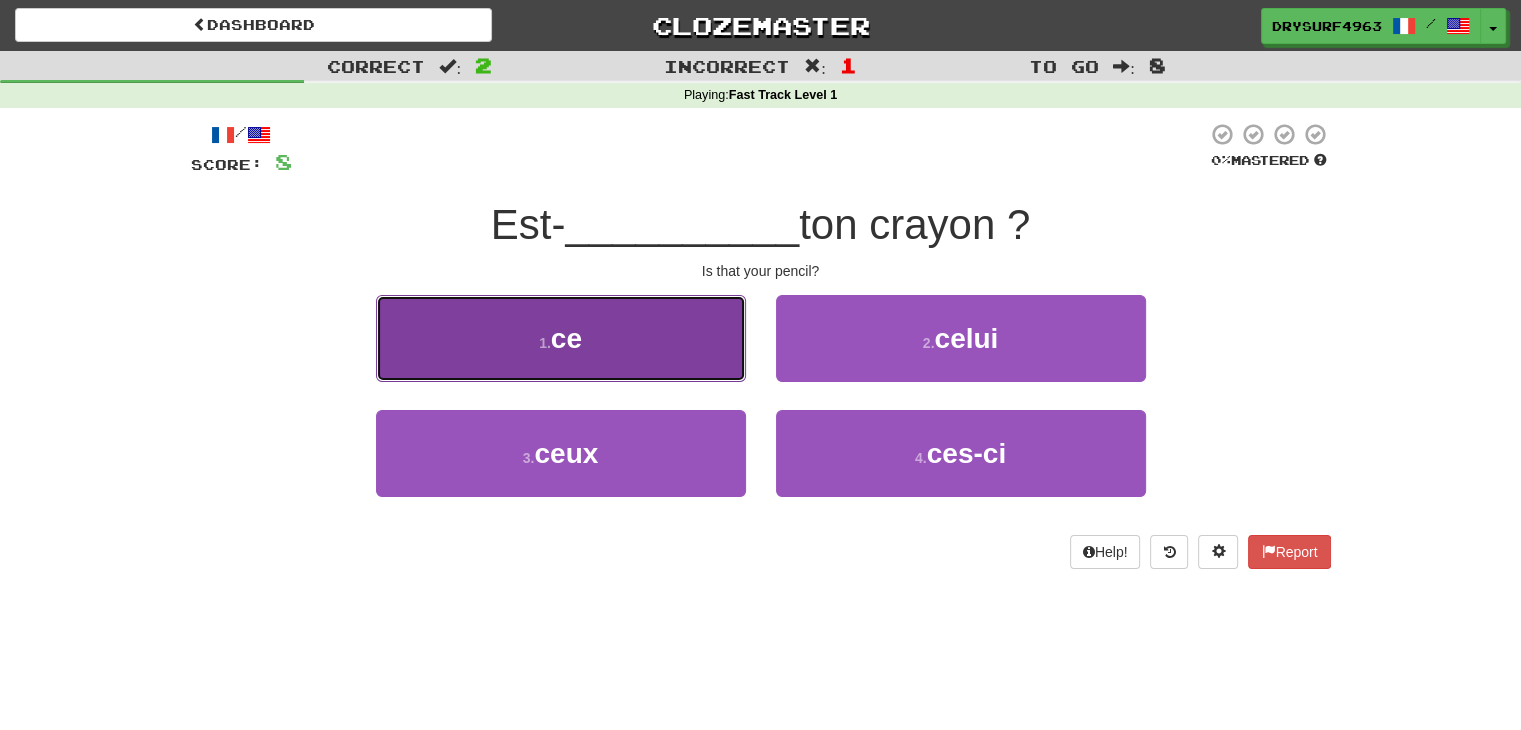 click on "1 .  ce" at bounding box center [561, 338] 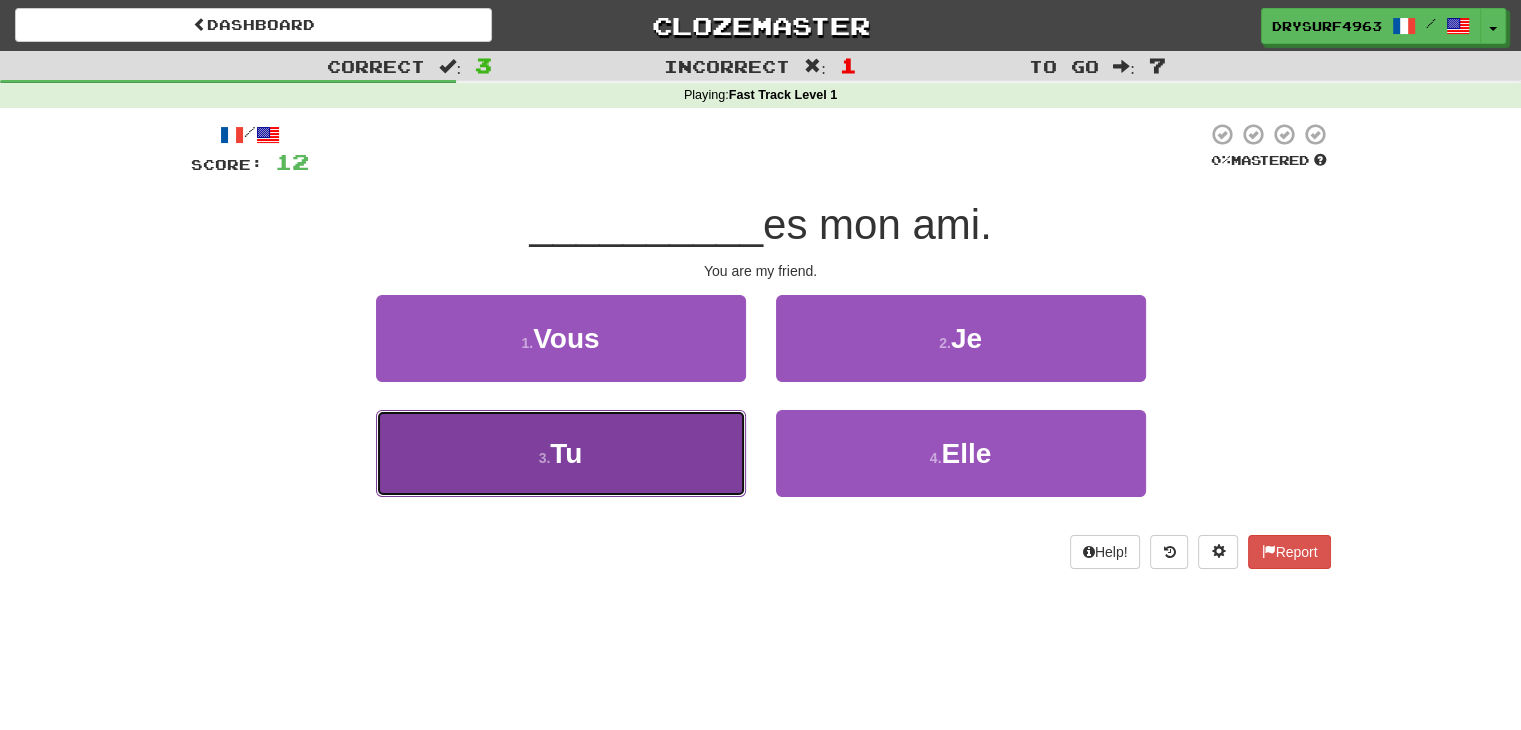 click on "3 .  Tu" at bounding box center [561, 453] 